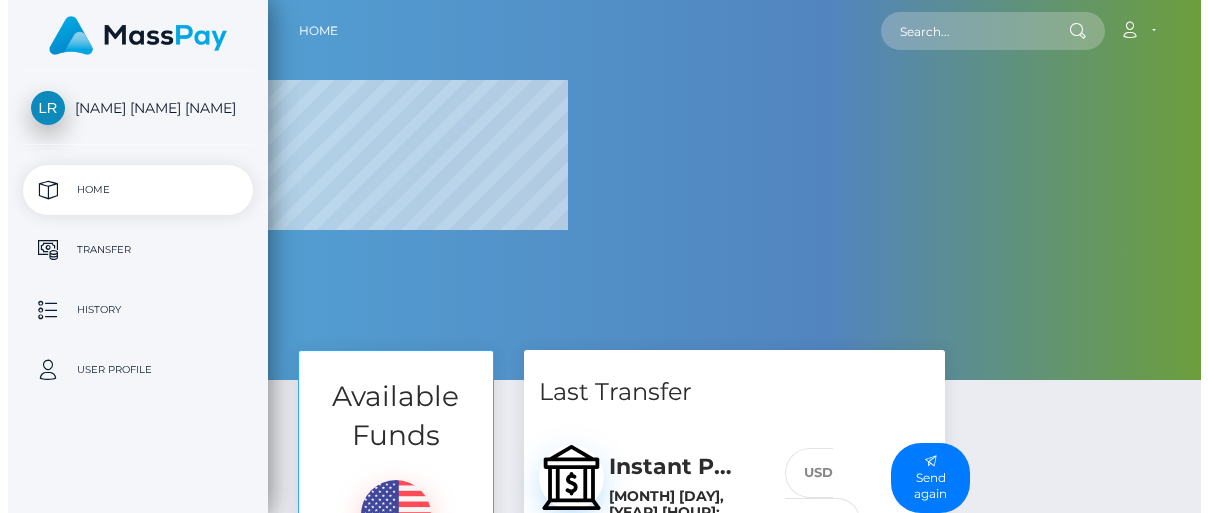 scroll, scrollTop: 0, scrollLeft: 0, axis: both 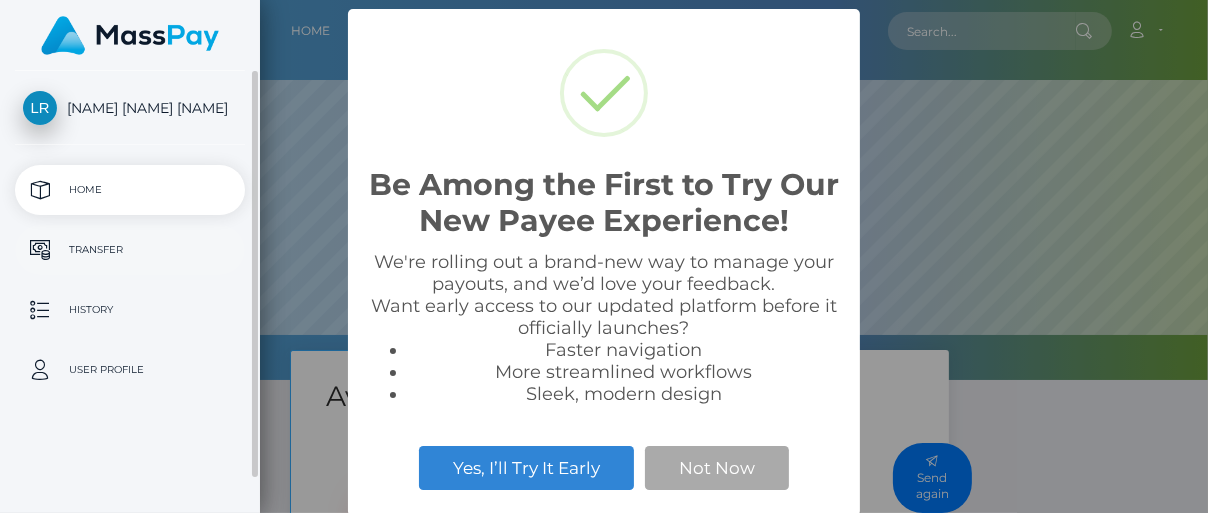 click on "Transfer" at bounding box center (130, 250) 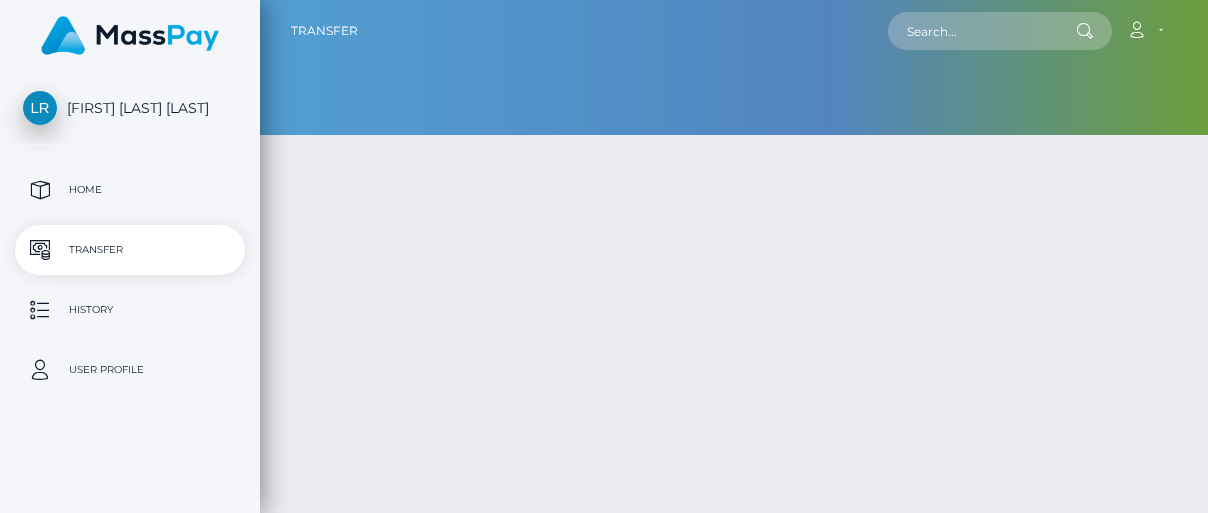 scroll, scrollTop: 0, scrollLeft: 0, axis: both 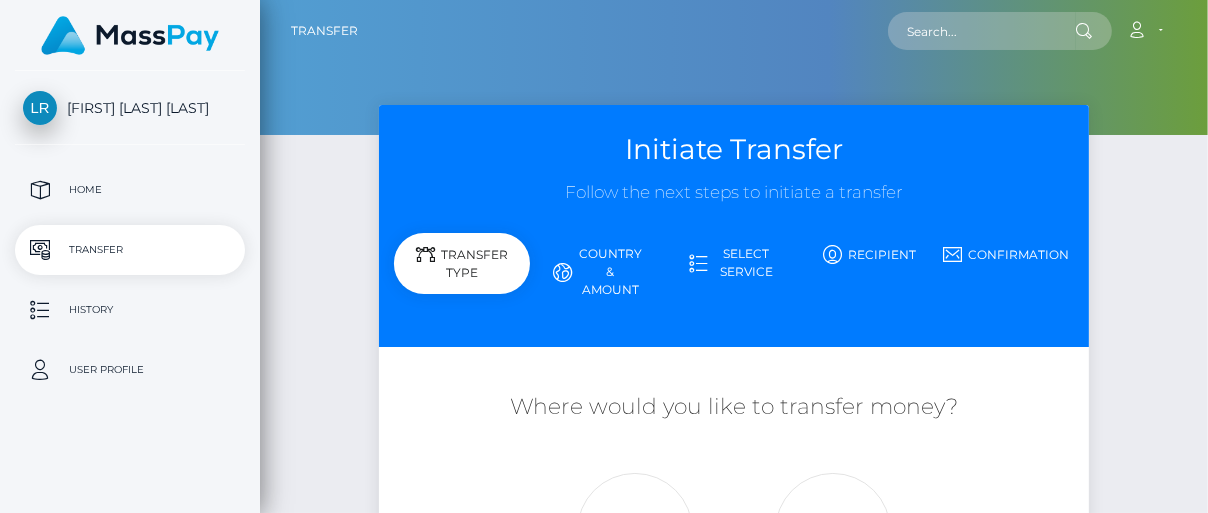 select 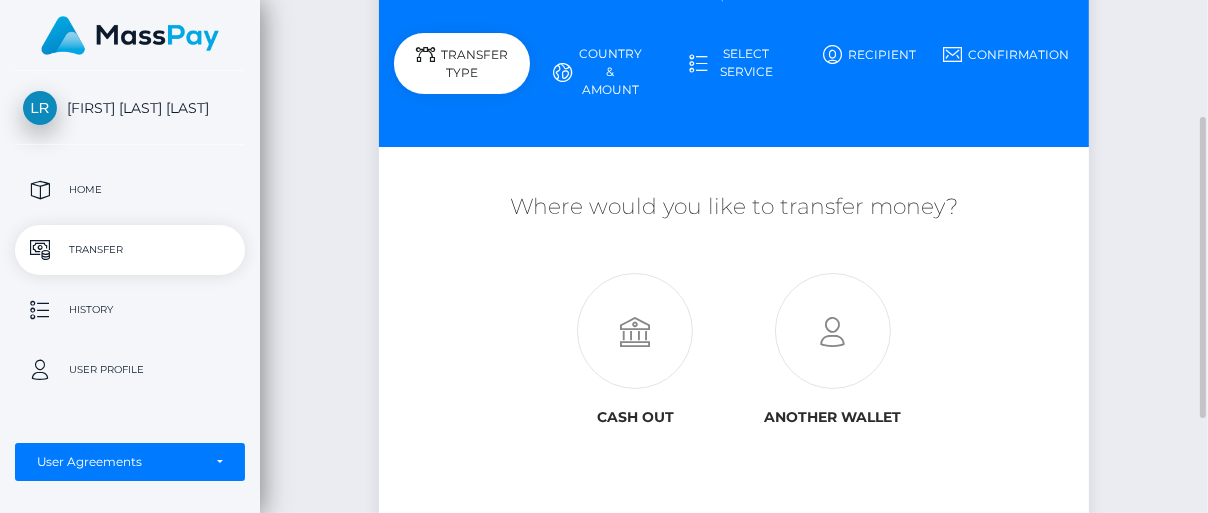 scroll, scrollTop: 300, scrollLeft: 0, axis: vertical 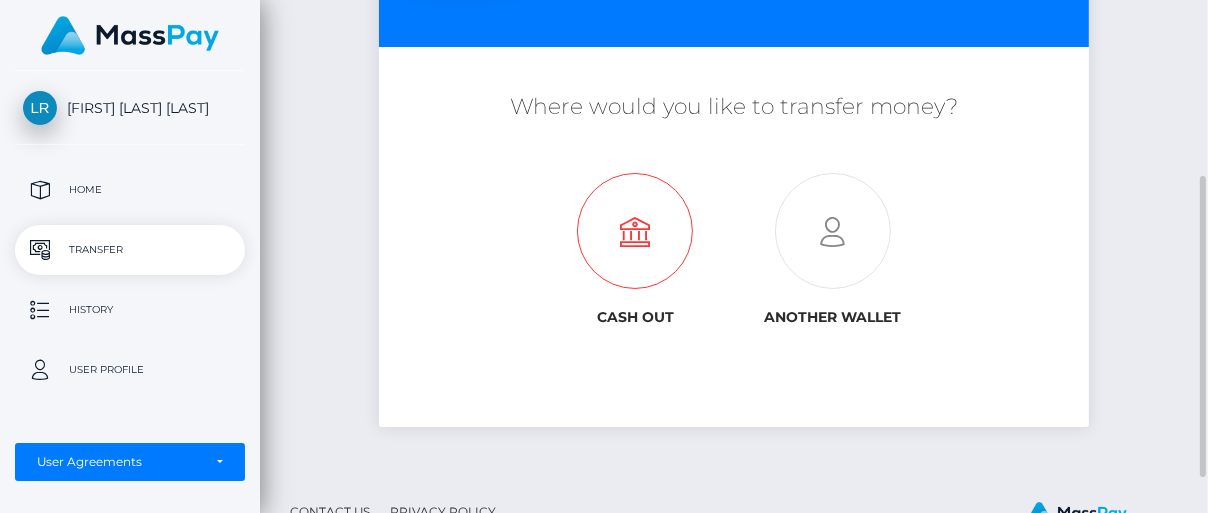 click at bounding box center (635, 232) 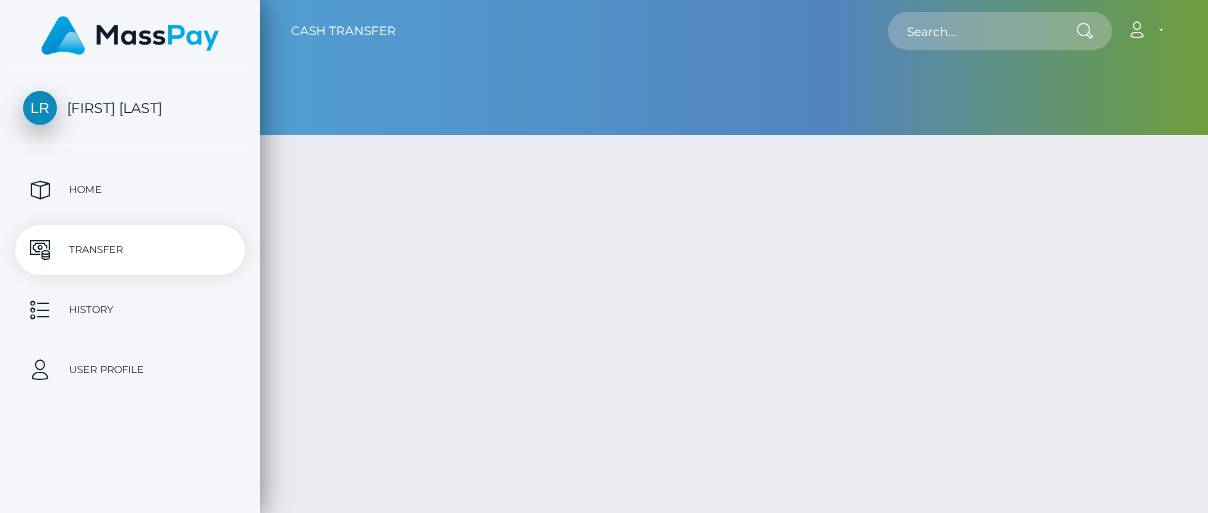type on "242.59" 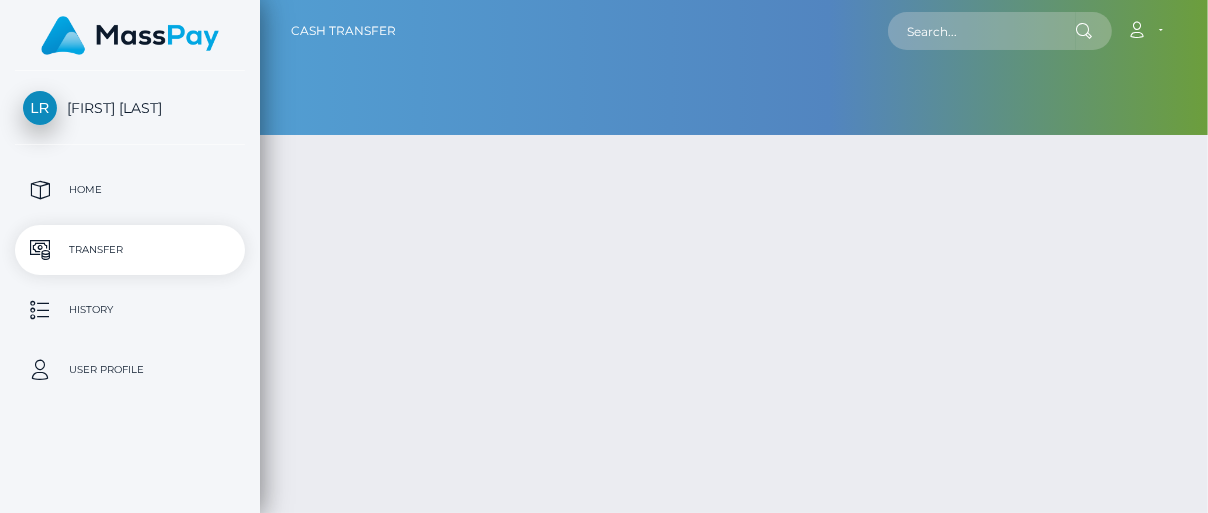 select 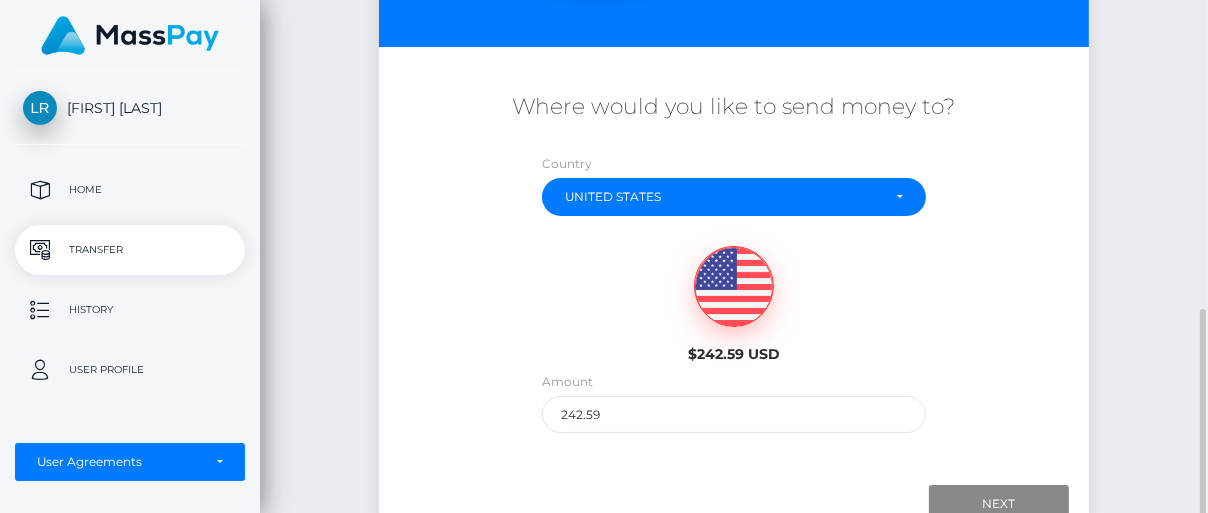 scroll, scrollTop: 400, scrollLeft: 0, axis: vertical 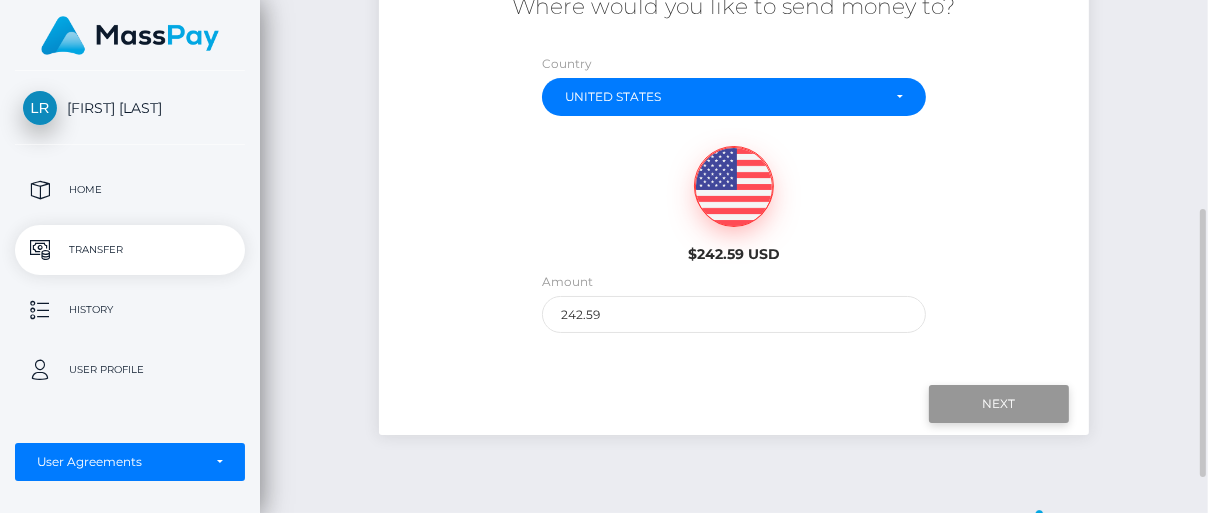 click on "Next" at bounding box center (999, 404) 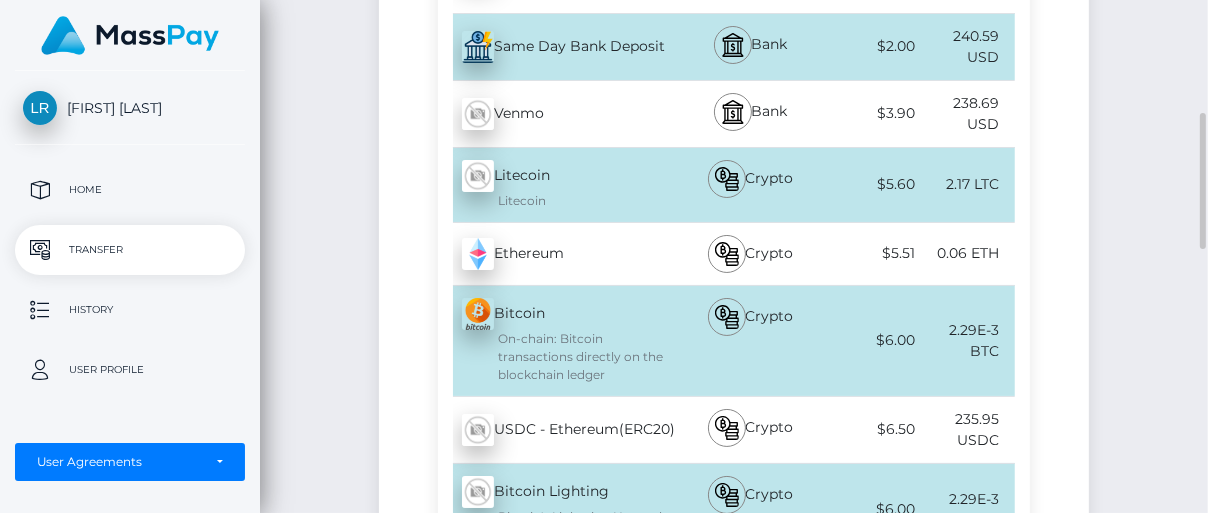 scroll, scrollTop: 700, scrollLeft: 0, axis: vertical 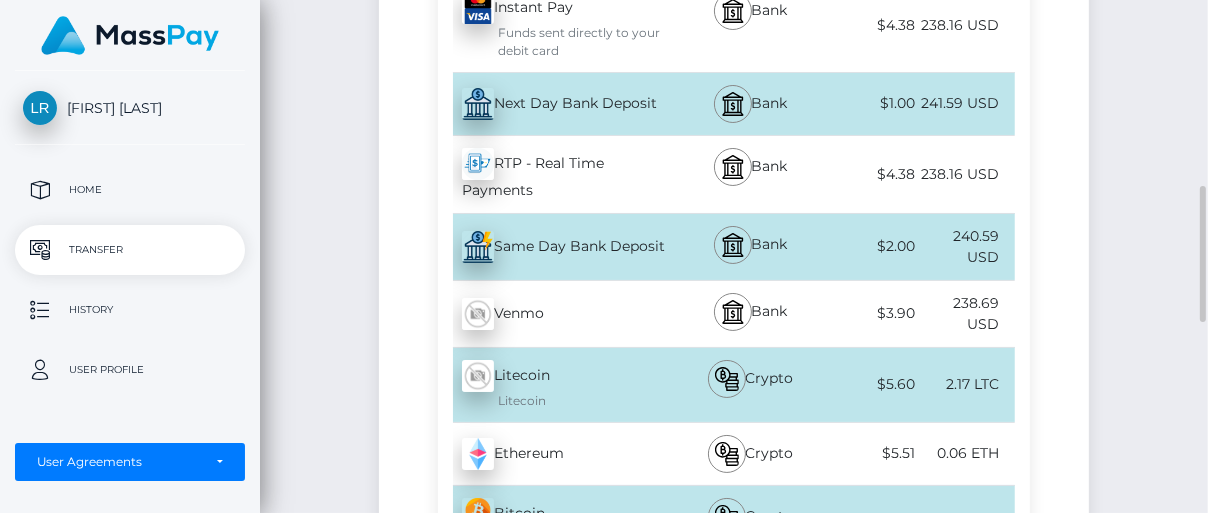 click on "240.59 USD" at bounding box center [967, 247] 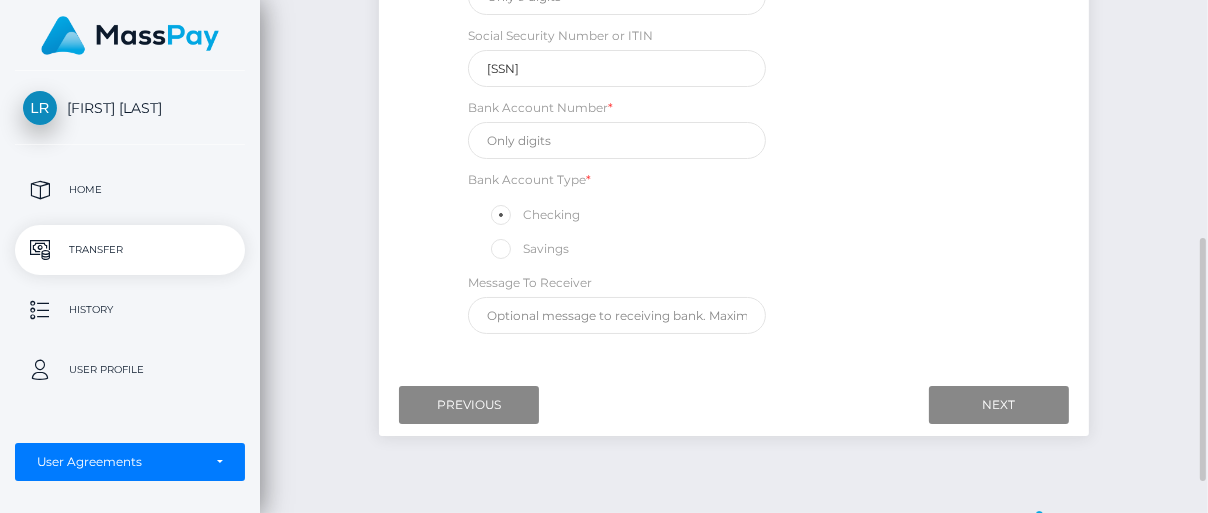 scroll, scrollTop: 400, scrollLeft: 0, axis: vertical 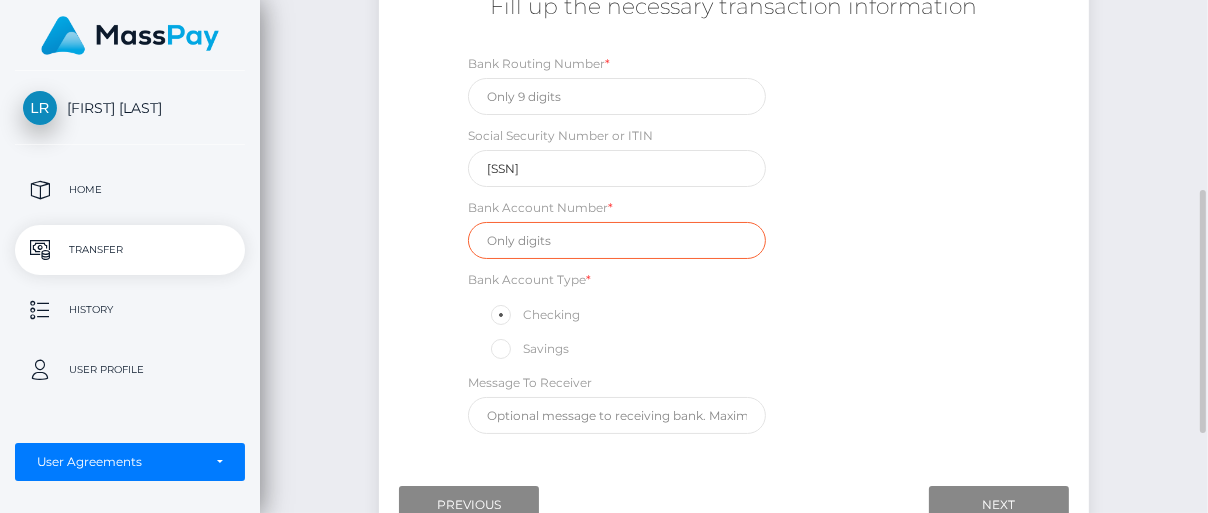 click at bounding box center [617, 240] 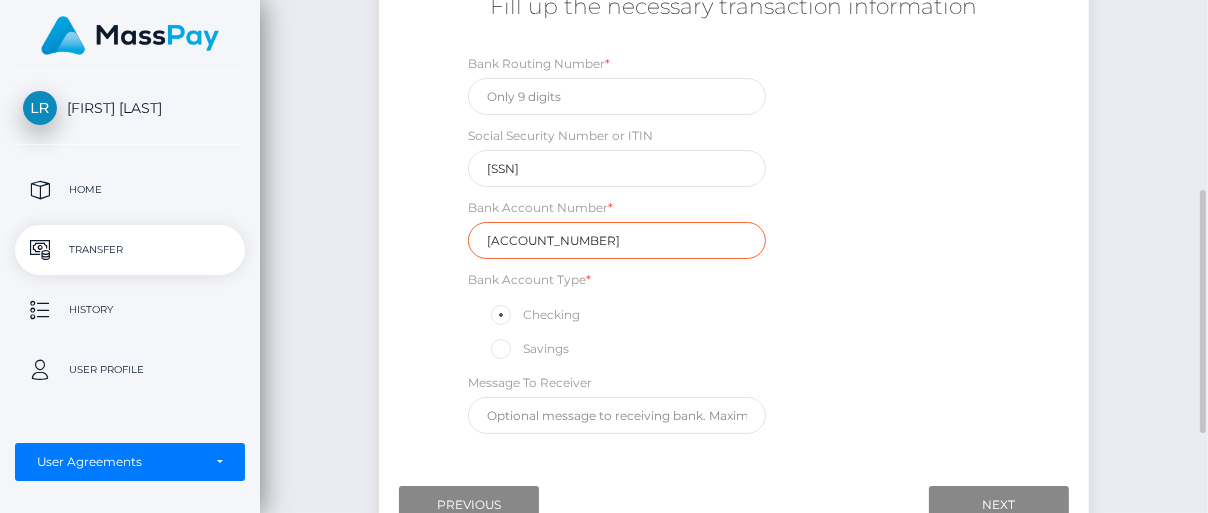 scroll, scrollTop: 300, scrollLeft: 0, axis: vertical 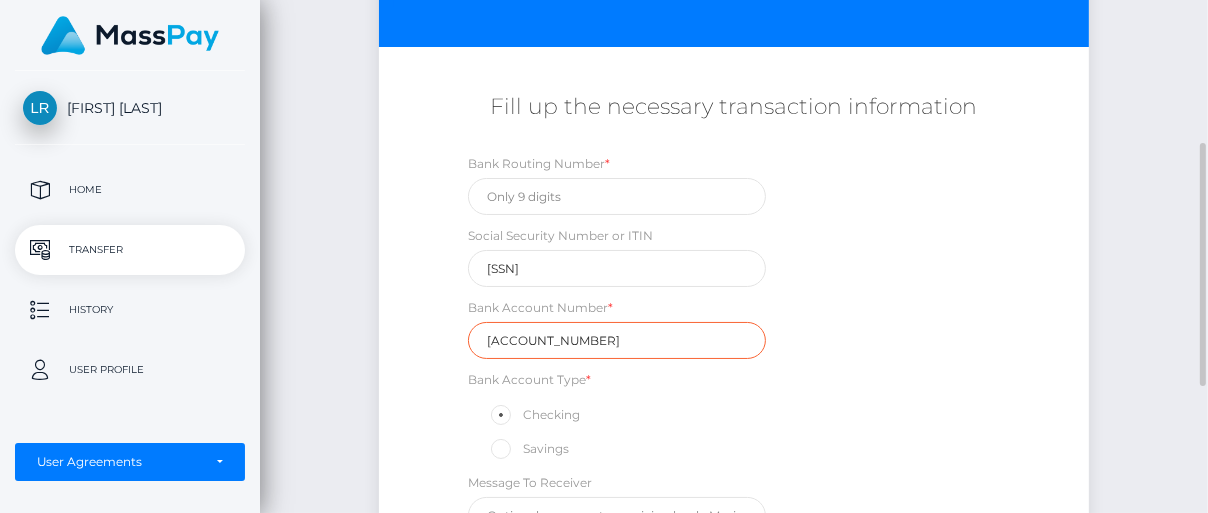 type on "49605654" 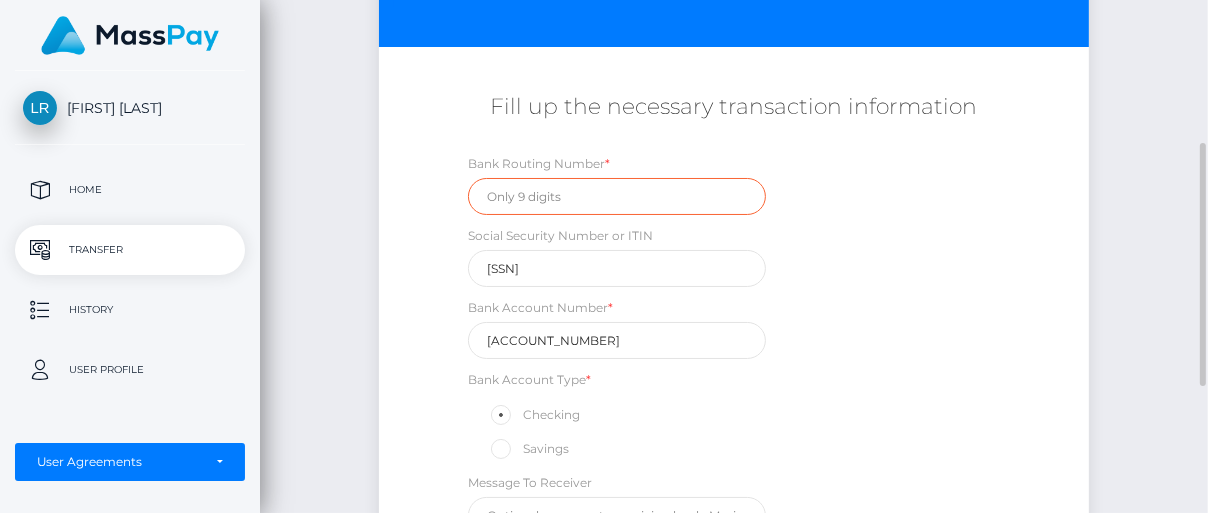 click at bounding box center [617, 196] 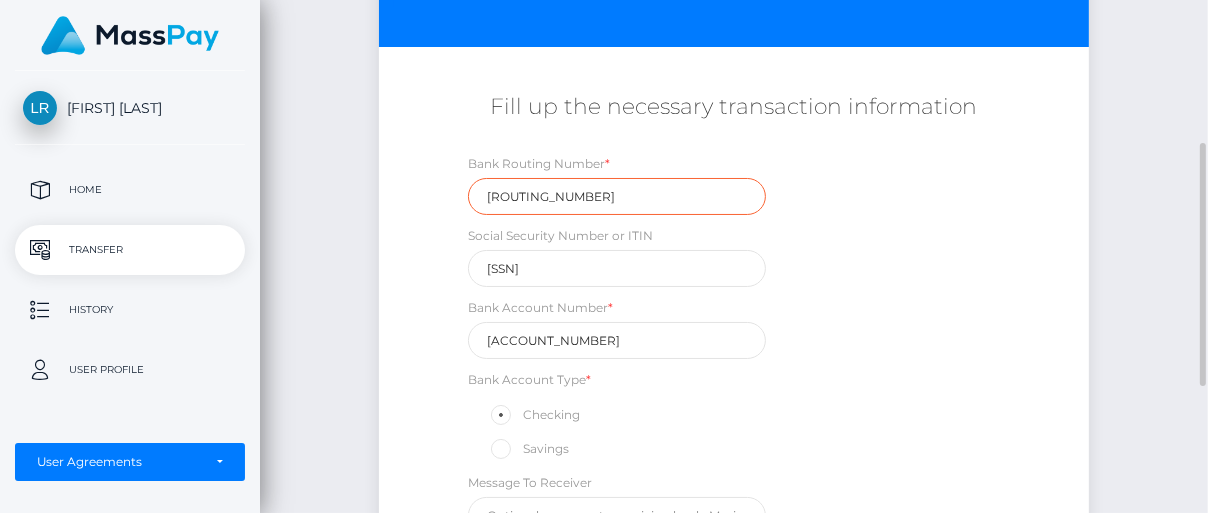 type on "124303201" 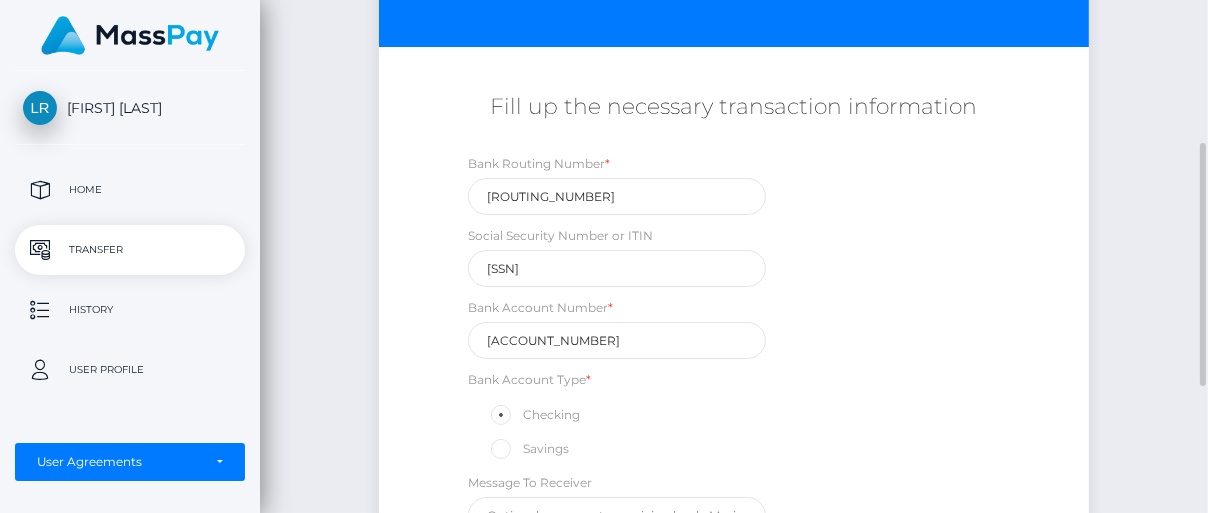 click on "Fill up the necessary transaction information
Bank Routing Number  *
124303201
Social Security Number or ITIN
*****6213
Bank Account Number  *
49605654
Bank Account Type  *
Checking" at bounding box center (734, 313) 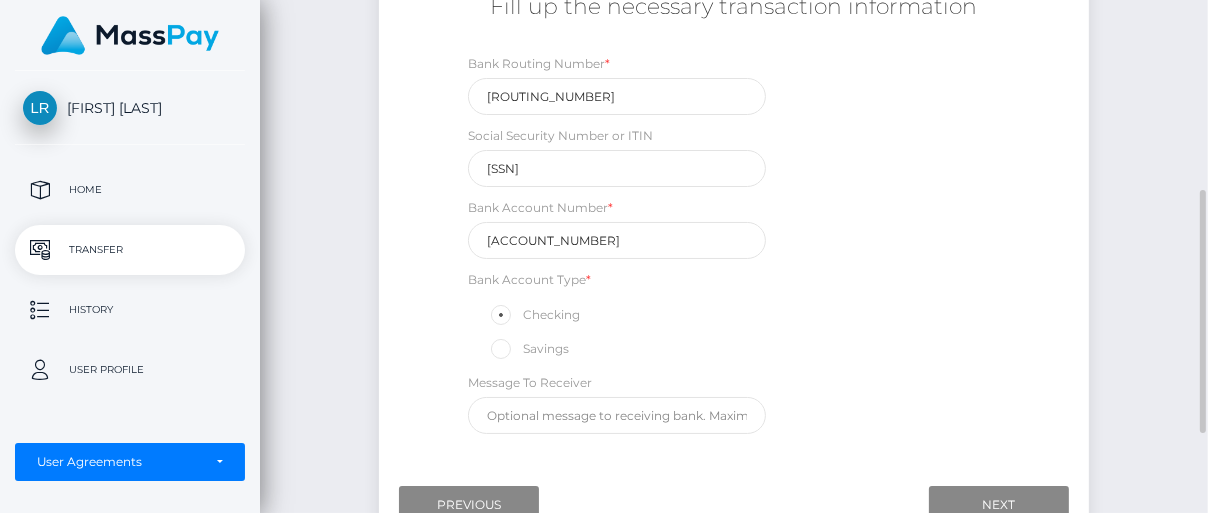 scroll, scrollTop: 500, scrollLeft: 0, axis: vertical 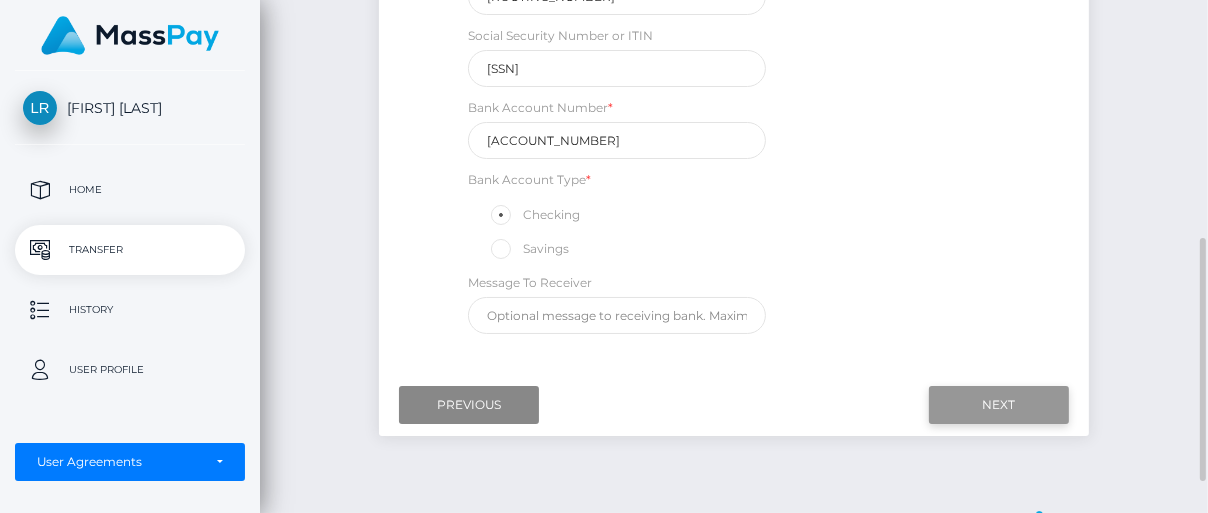 click on "Next" at bounding box center [999, 405] 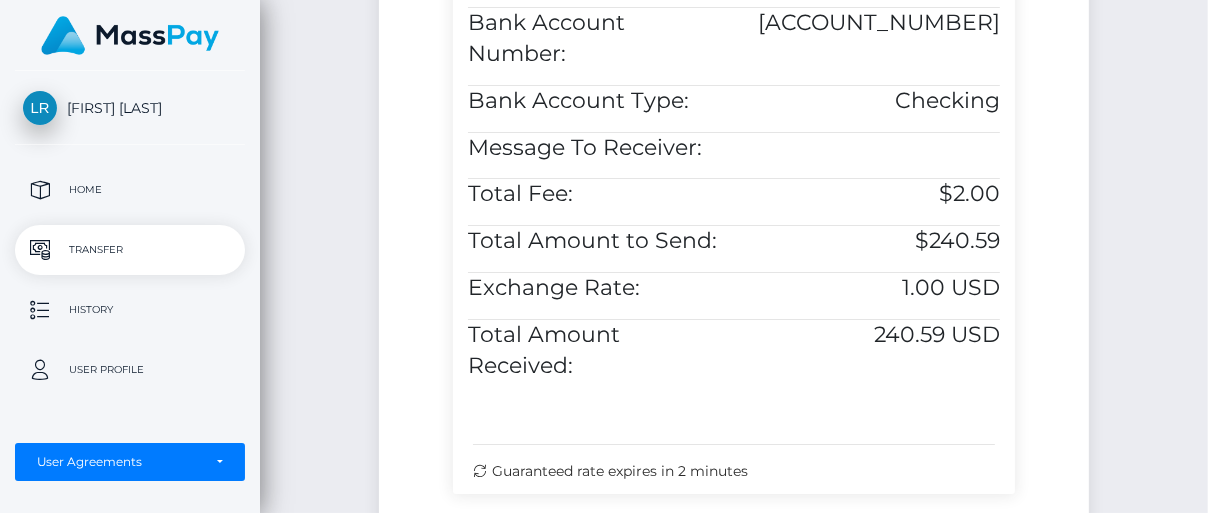 scroll, scrollTop: 1100, scrollLeft: 0, axis: vertical 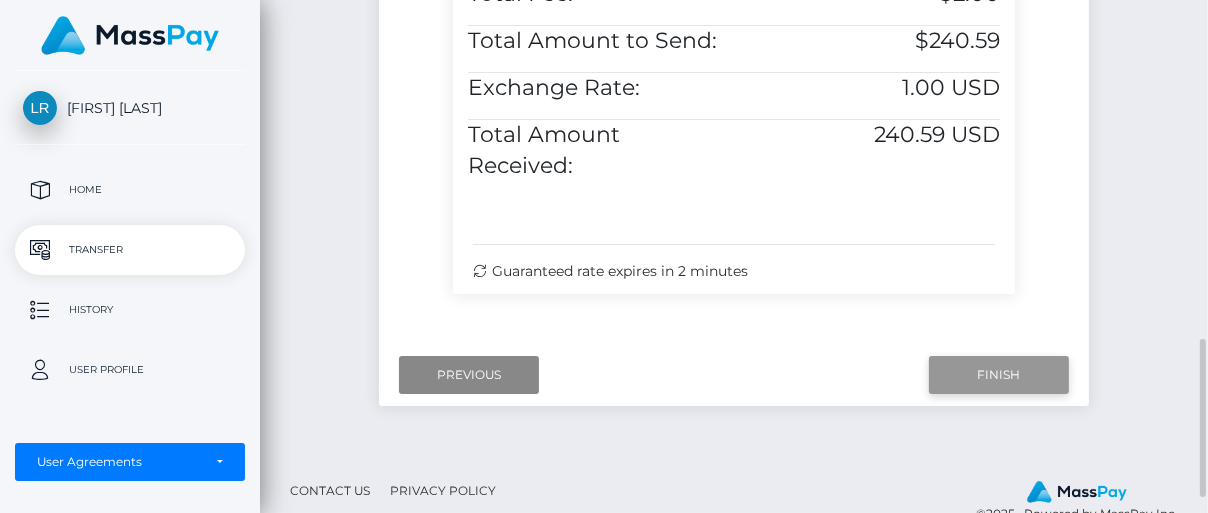 click on "Finish" at bounding box center (999, 375) 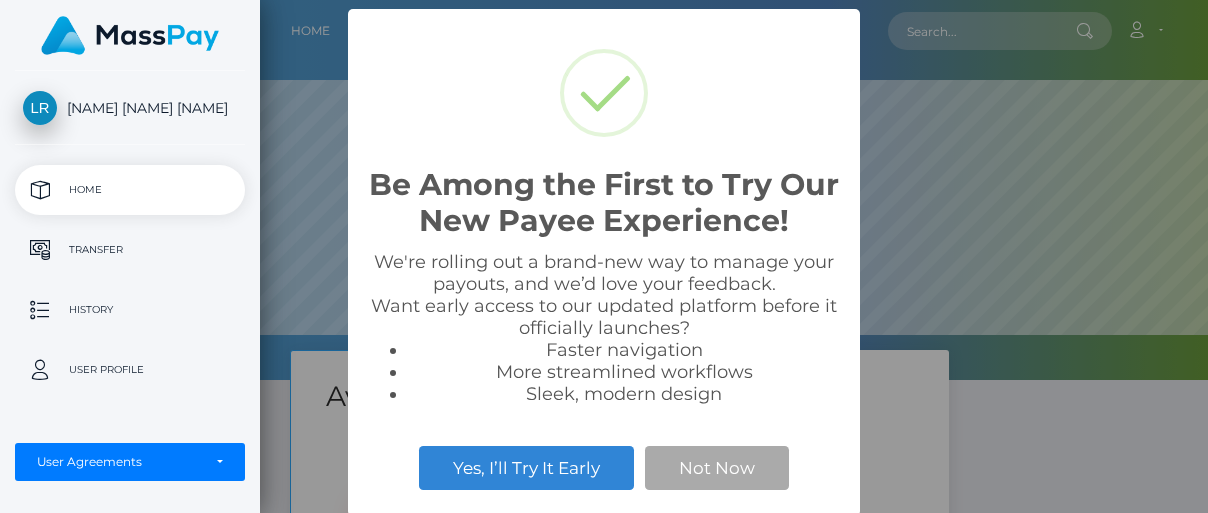 scroll, scrollTop: 0, scrollLeft: 0, axis: both 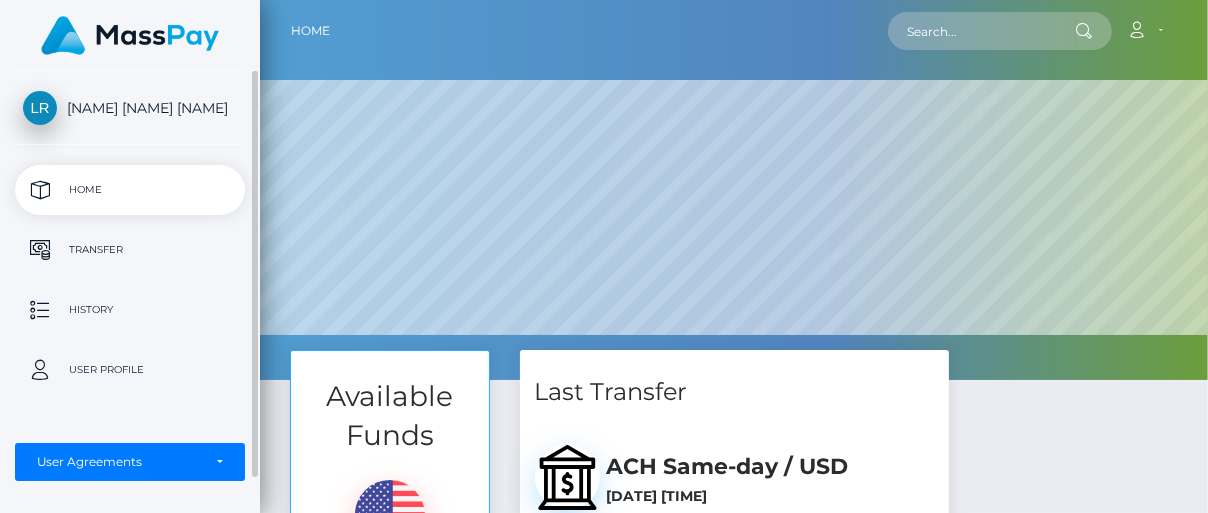 click on "[FIRST] [LAST]" at bounding box center (130, 108) 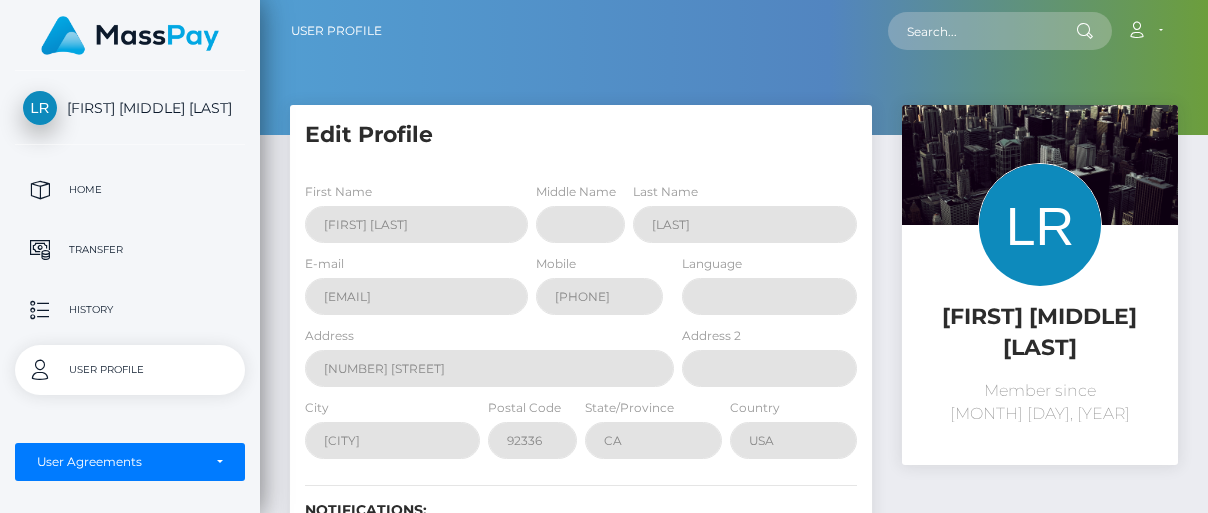 scroll, scrollTop: 0, scrollLeft: 0, axis: both 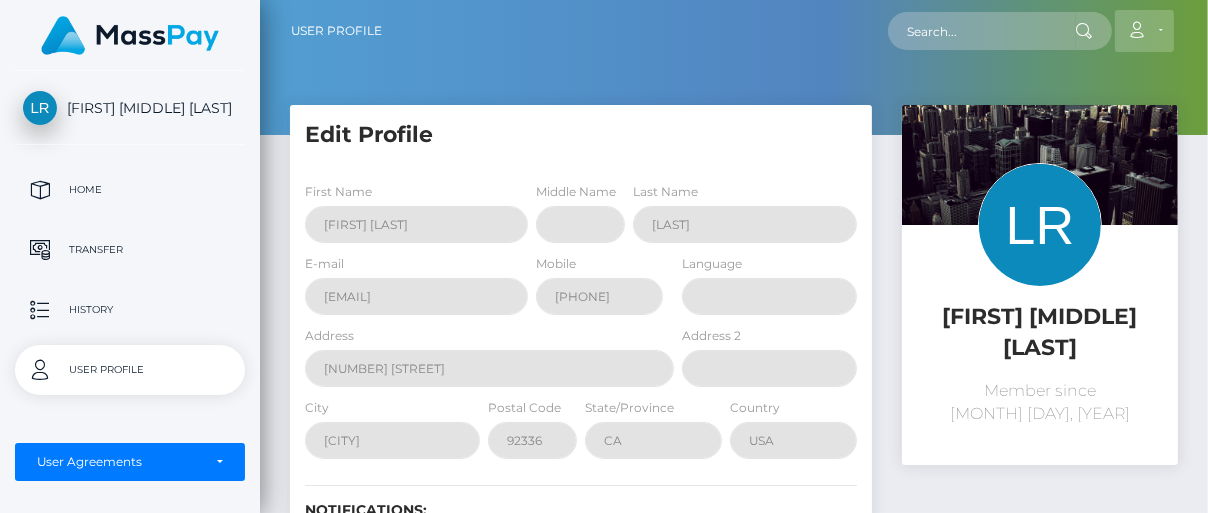 click at bounding box center (1136, 30) 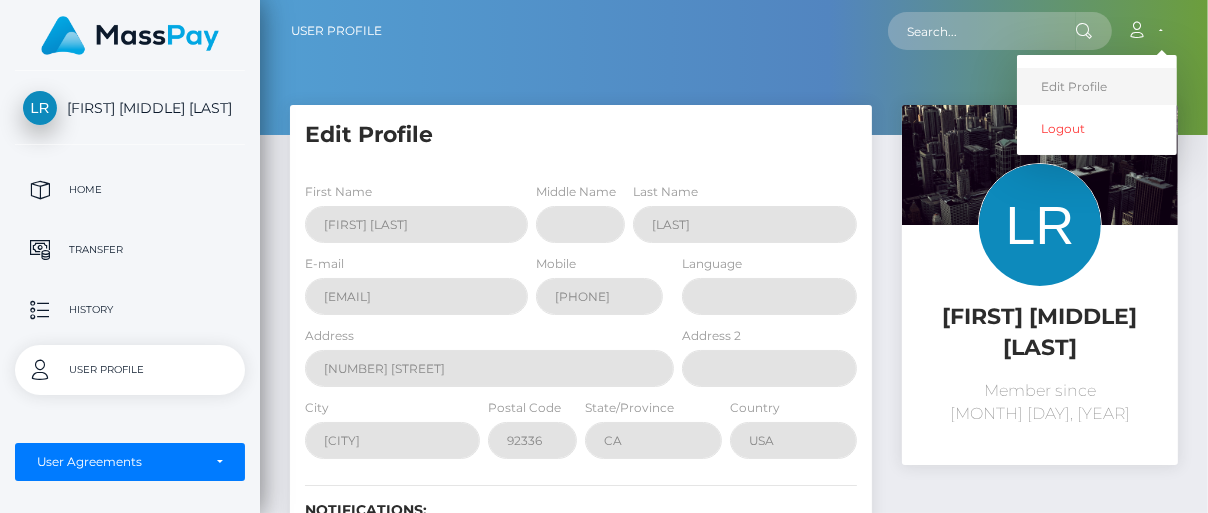 click on "Edit Profile" at bounding box center (1097, 86) 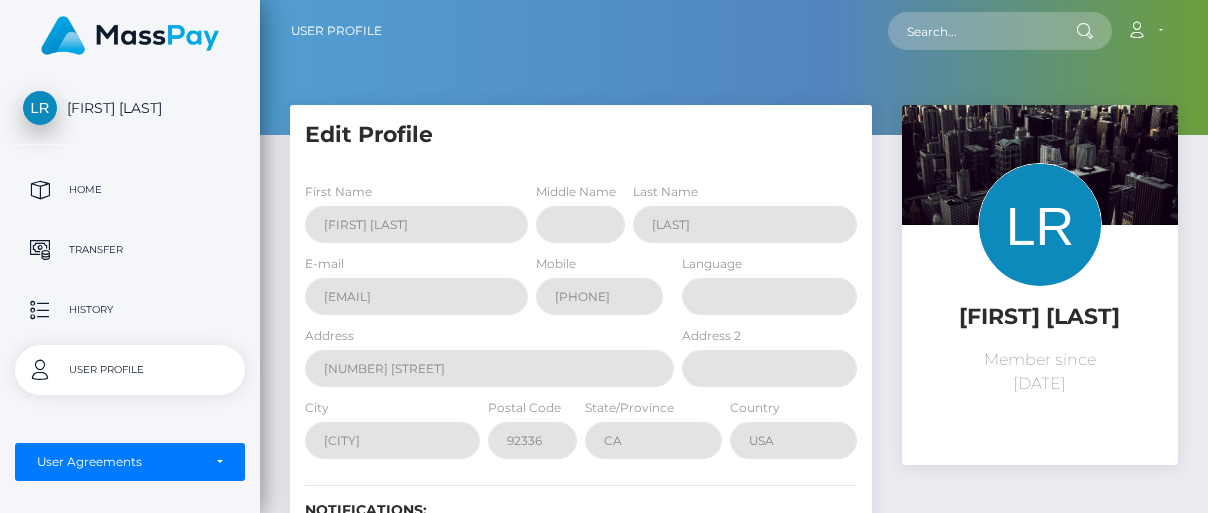 scroll, scrollTop: 0, scrollLeft: 0, axis: both 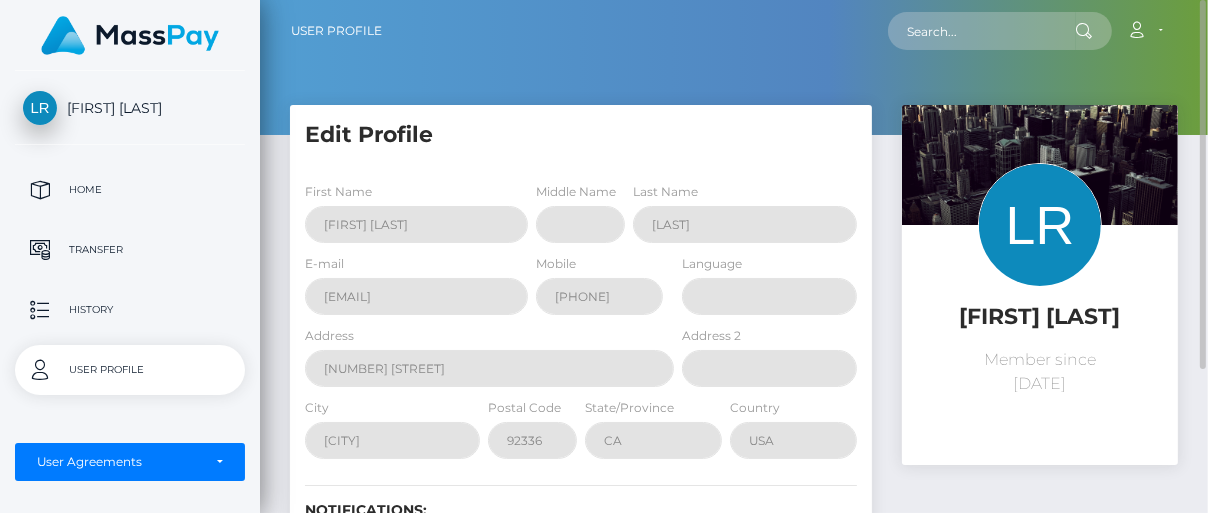 click at bounding box center (1040, 225) 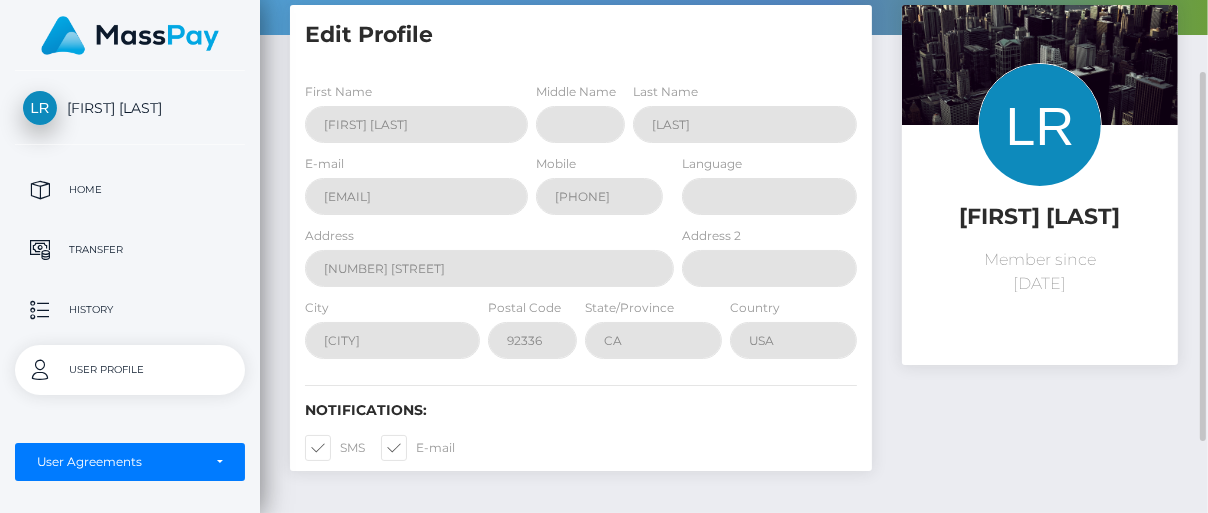 scroll, scrollTop: 0, scrollLeft: 0, axis: both 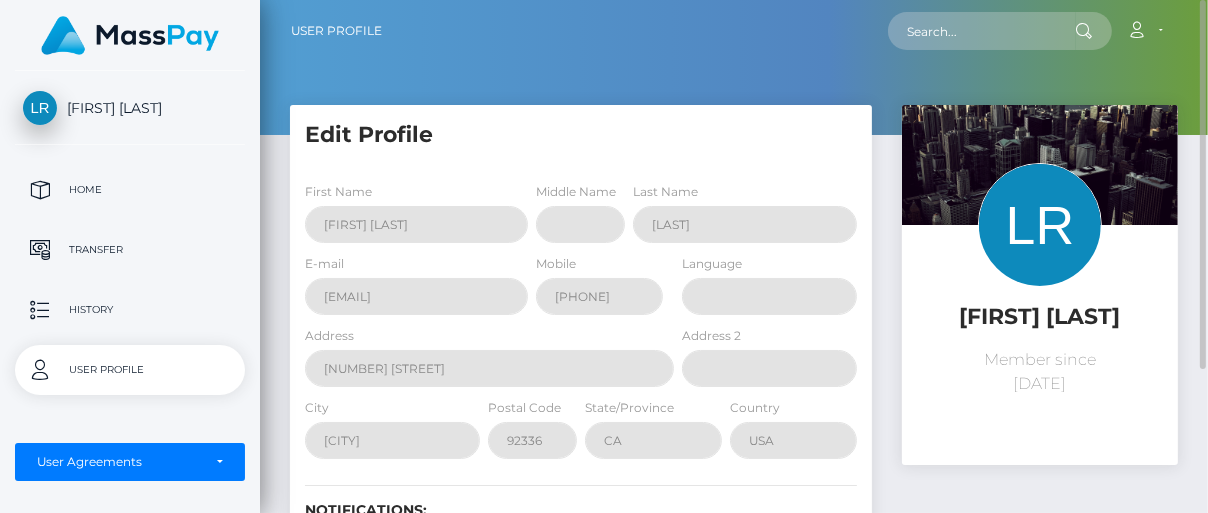 click at bounding box center [1040, 225] 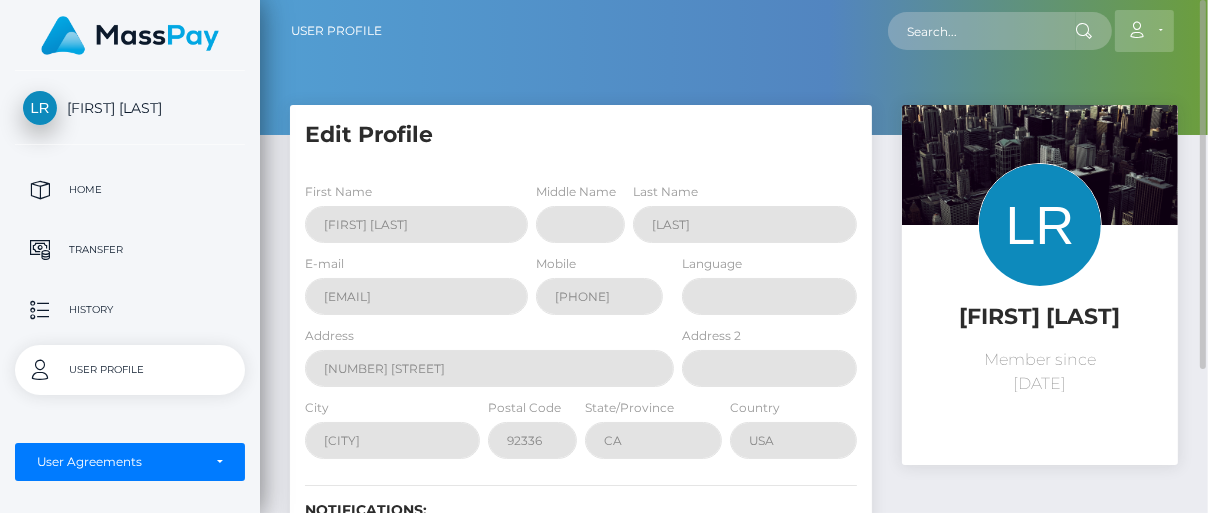 click at bounding box center (1136, 30) 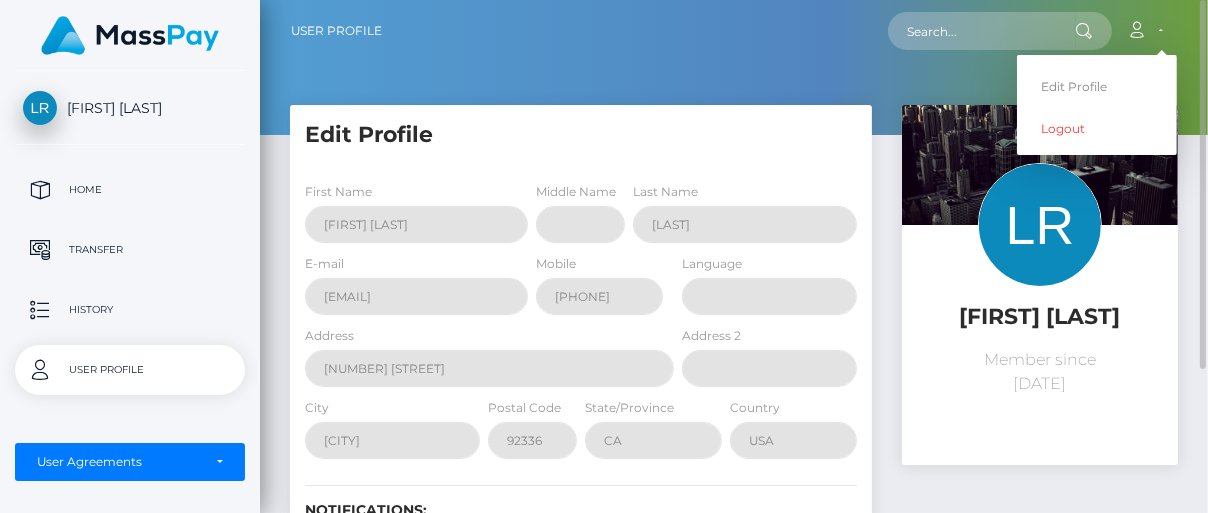click at bounding box center (734, 67) 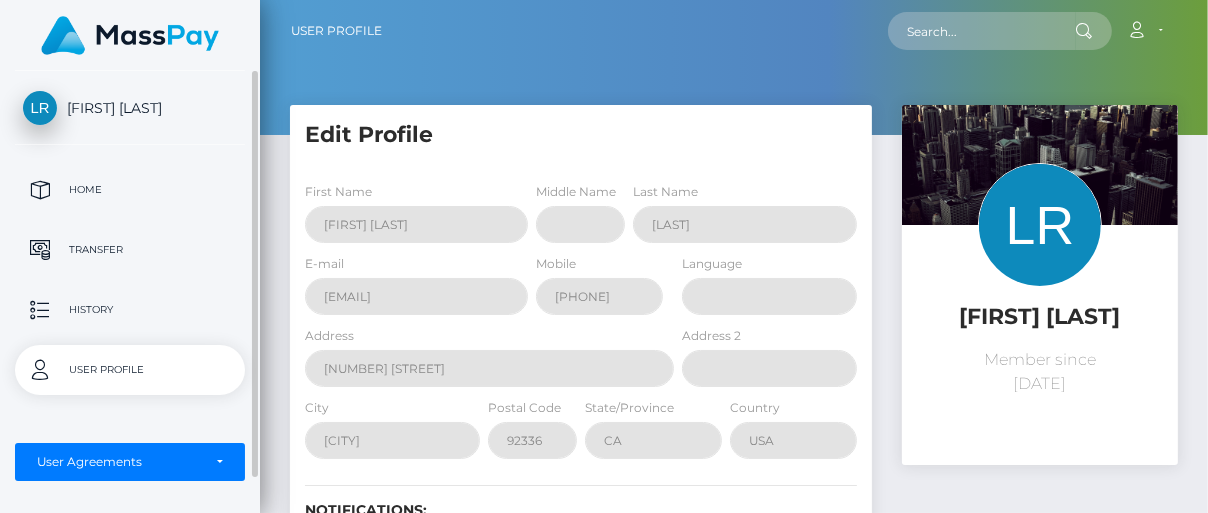 click on "[FIRST] [LAST]  [LAST]" at bounding box center (130, 108) 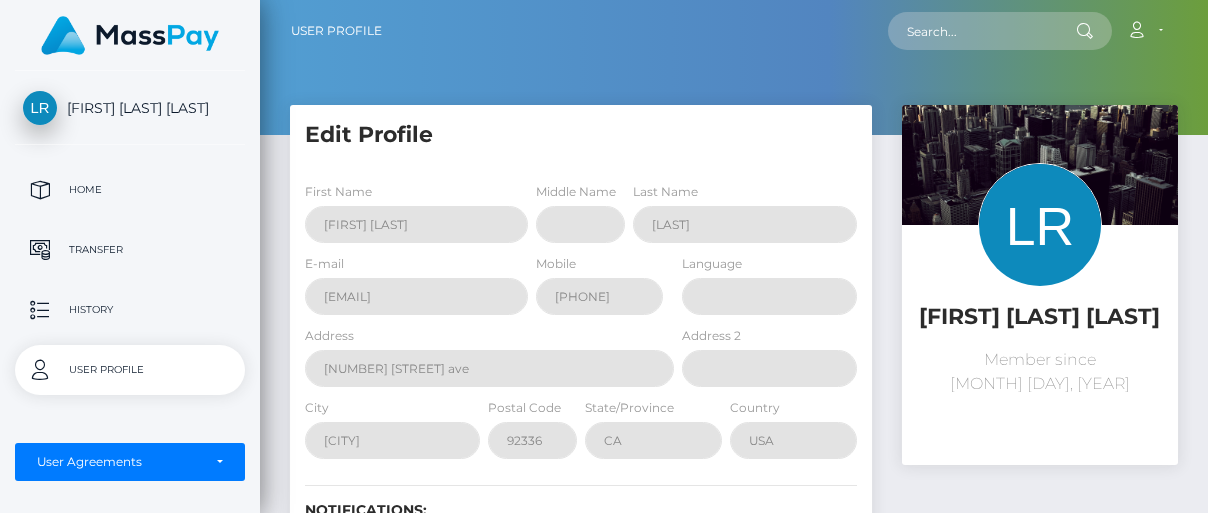 scroll, scrollTop: 0, scrollLeft: 0, axis: both 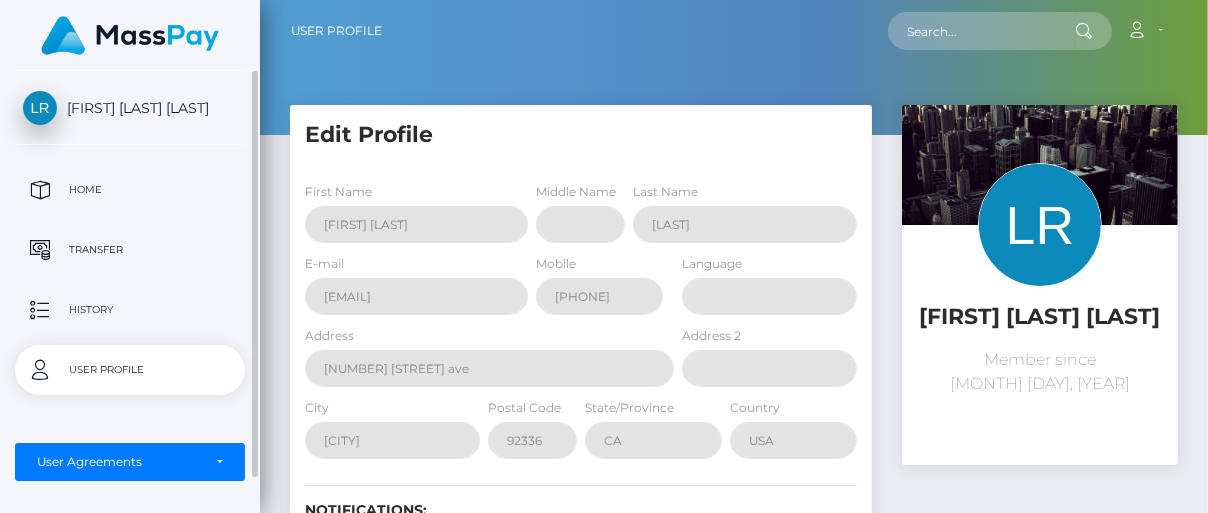 click on "[FIRST] [LAST]  [LAST]" at bounding box center (130, 108) 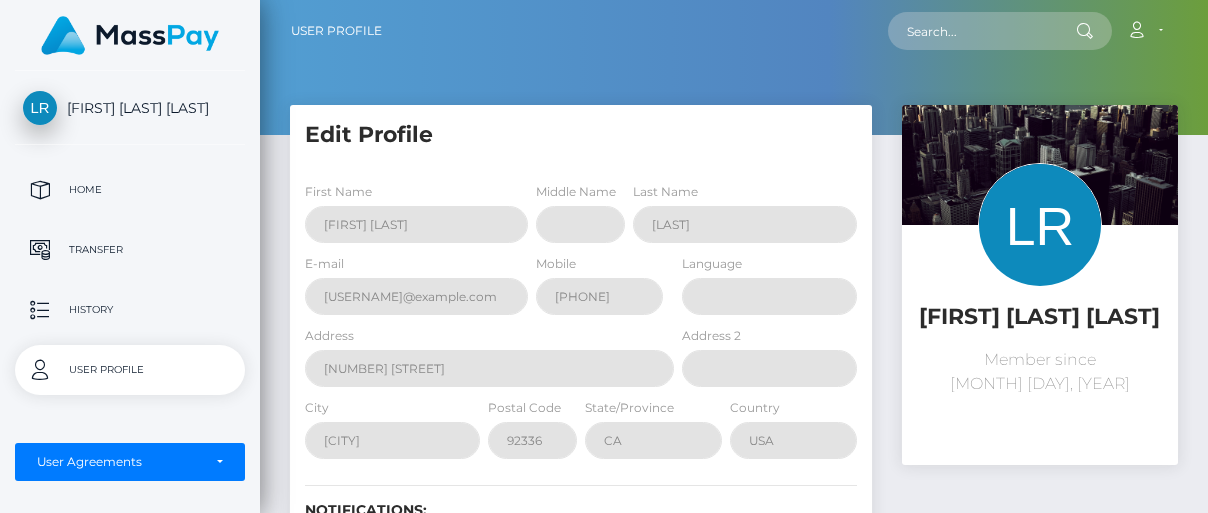 scroll, scrollTop: 0, scrollLeft: 0, axis: both 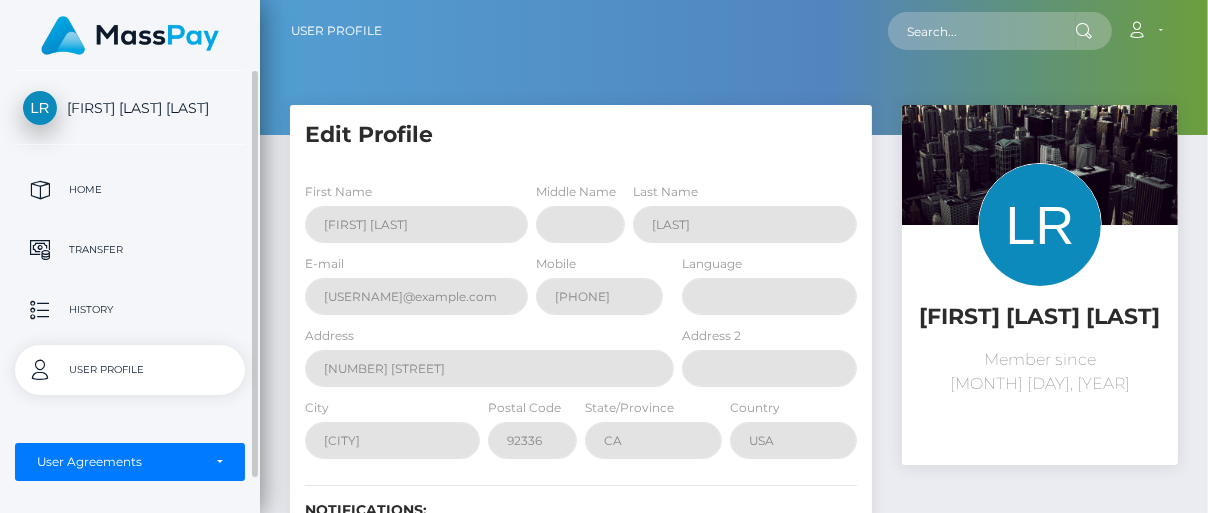 click on "User Profile" at bounding box center [130, 370] 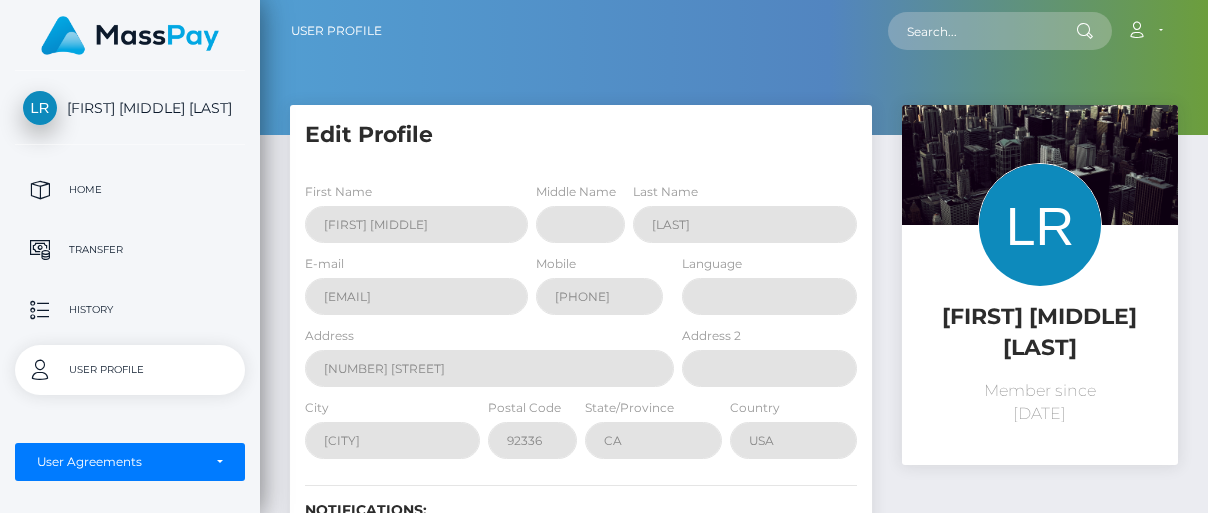 scroll, scrollTop: 0, scrollLeft: 0, axis: both 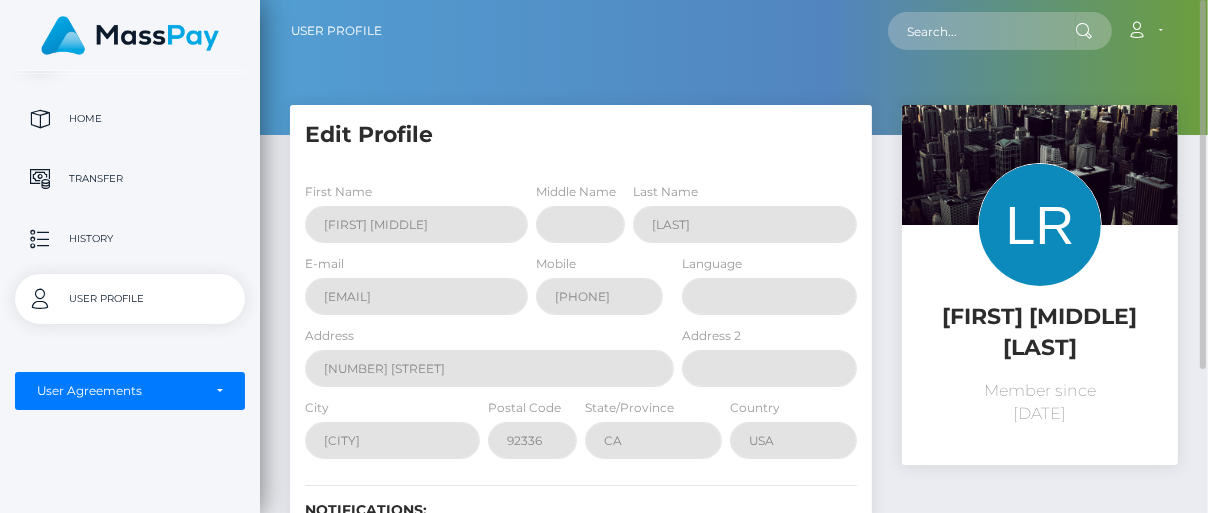 click on "User Profile" at bounding box center (336, 31) 